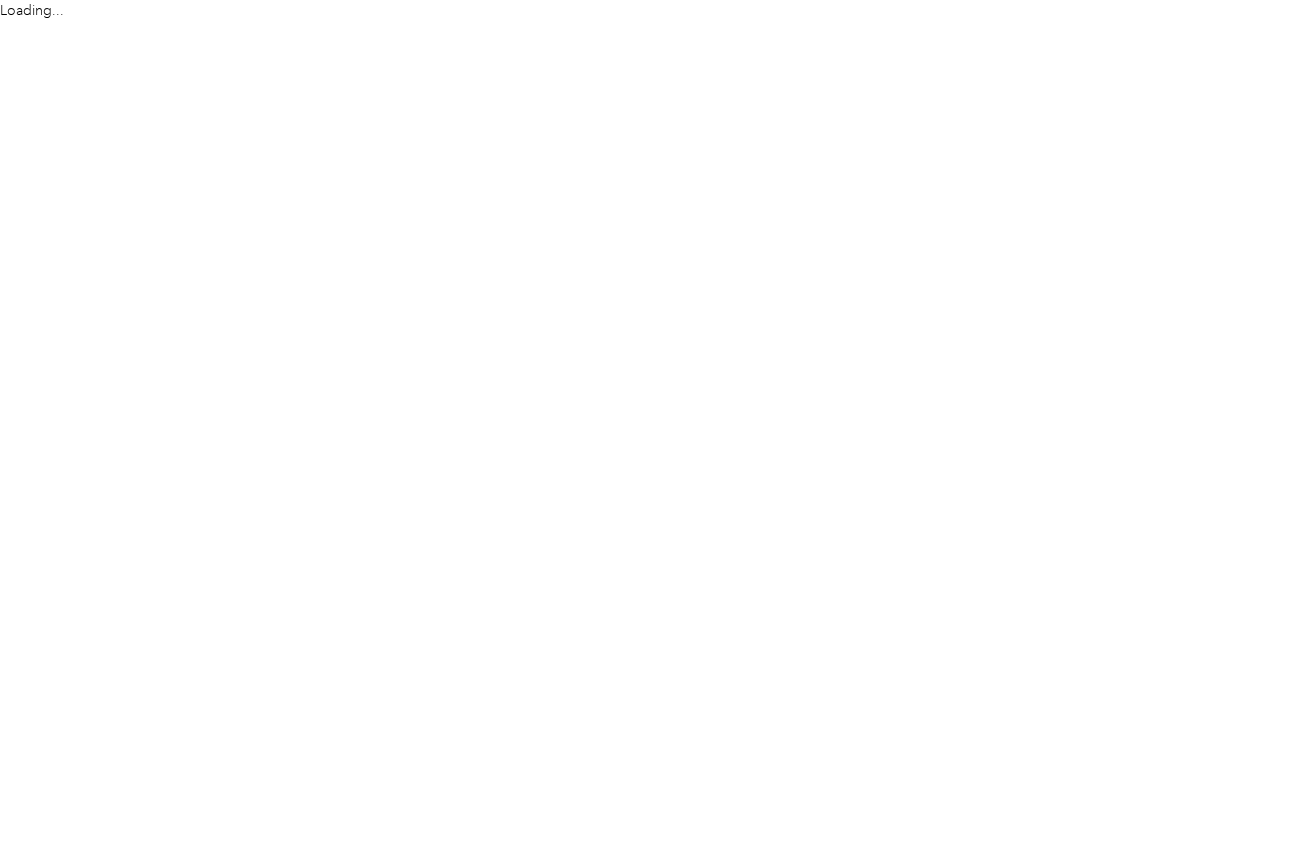 scroll, scrollTop: 0, scrollLeft: 0, axis: both 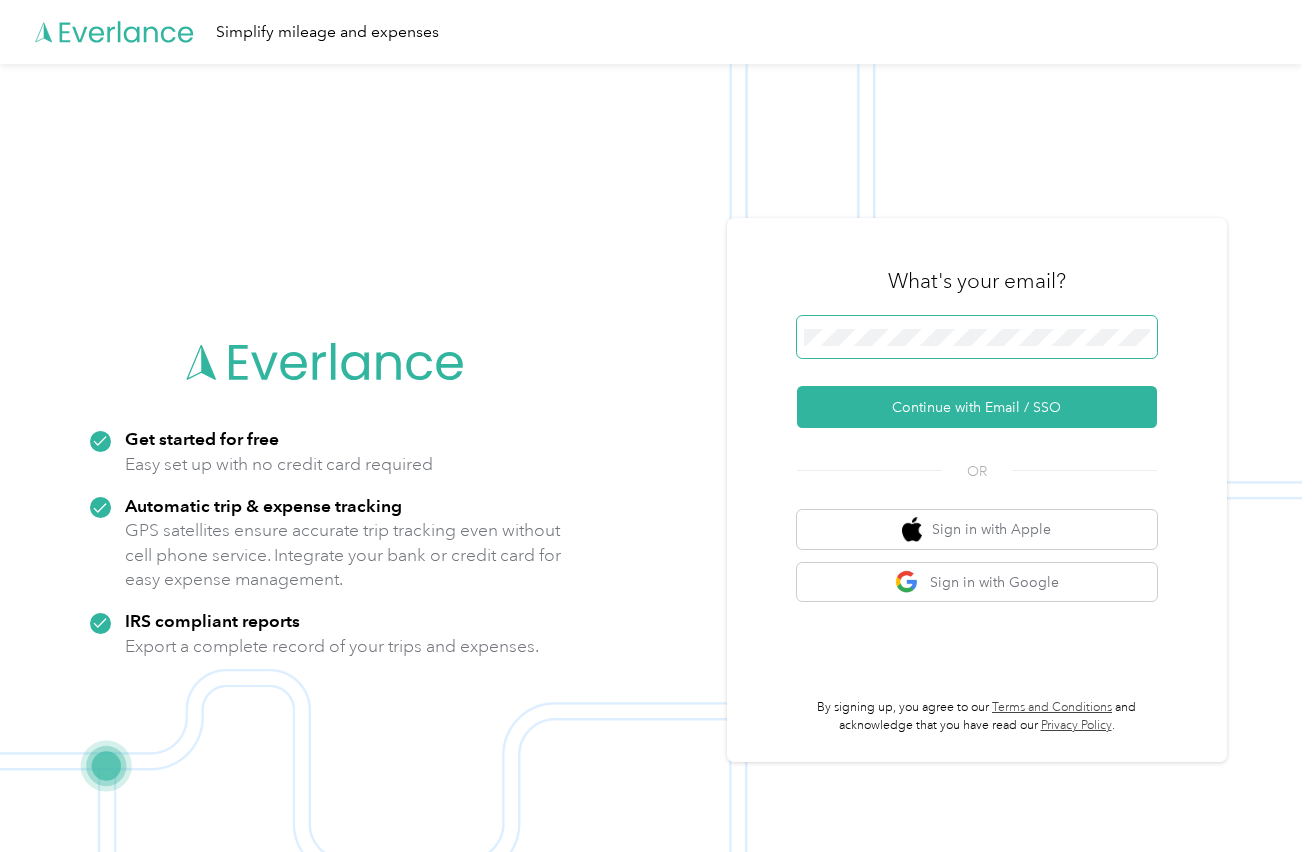 click at bounding box center (977, 337) 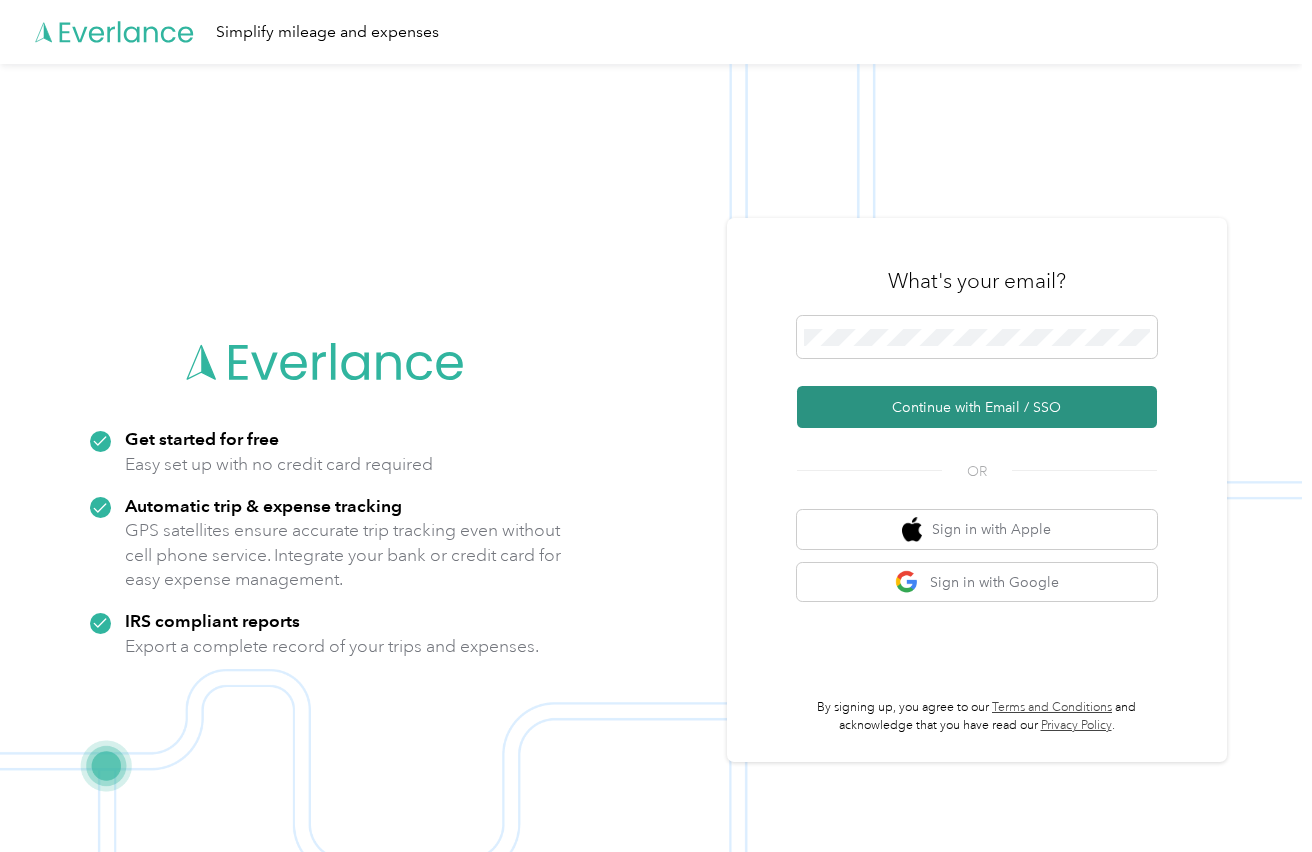 click on "Continue with Email / SSO" at bounding box center (977, 407) 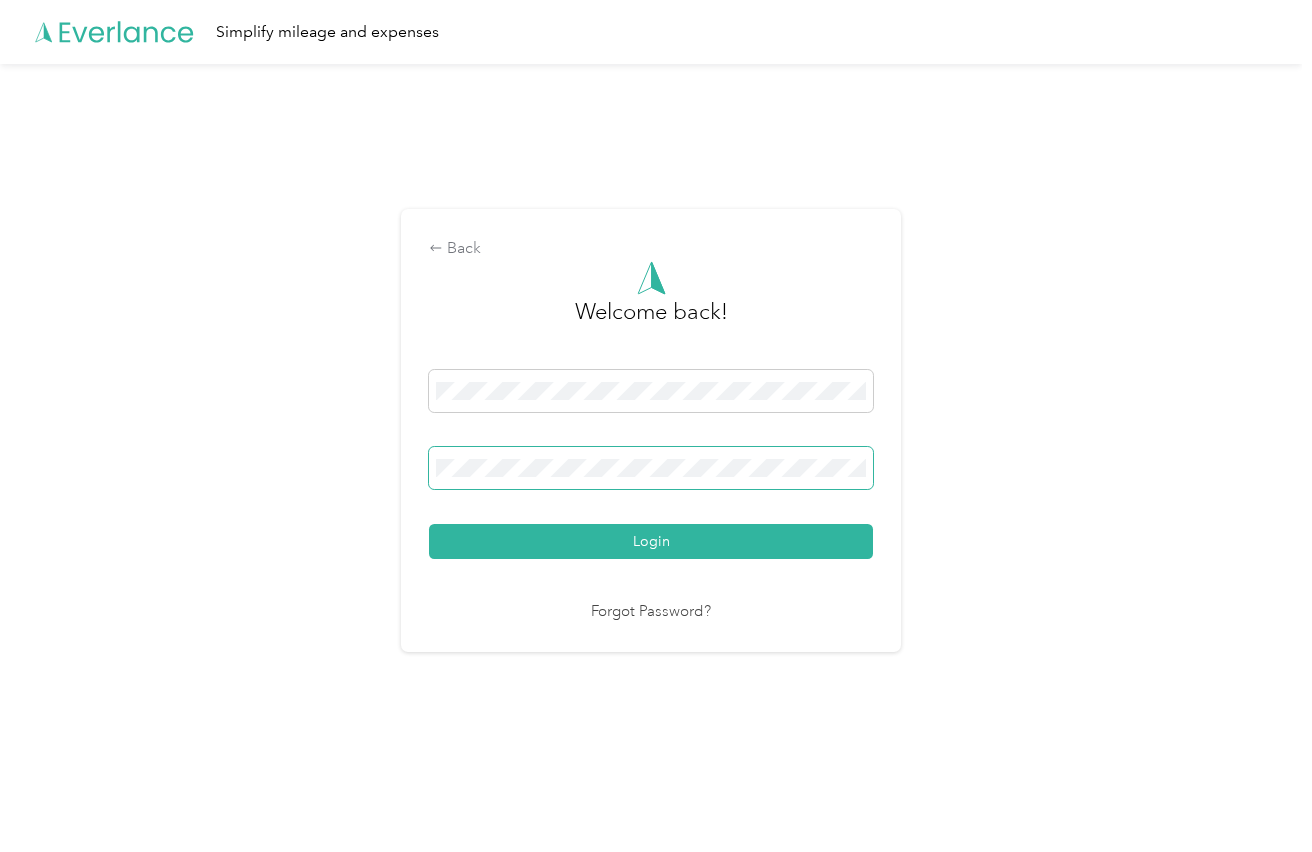 click on "Login" at bounding box center [651, 541] 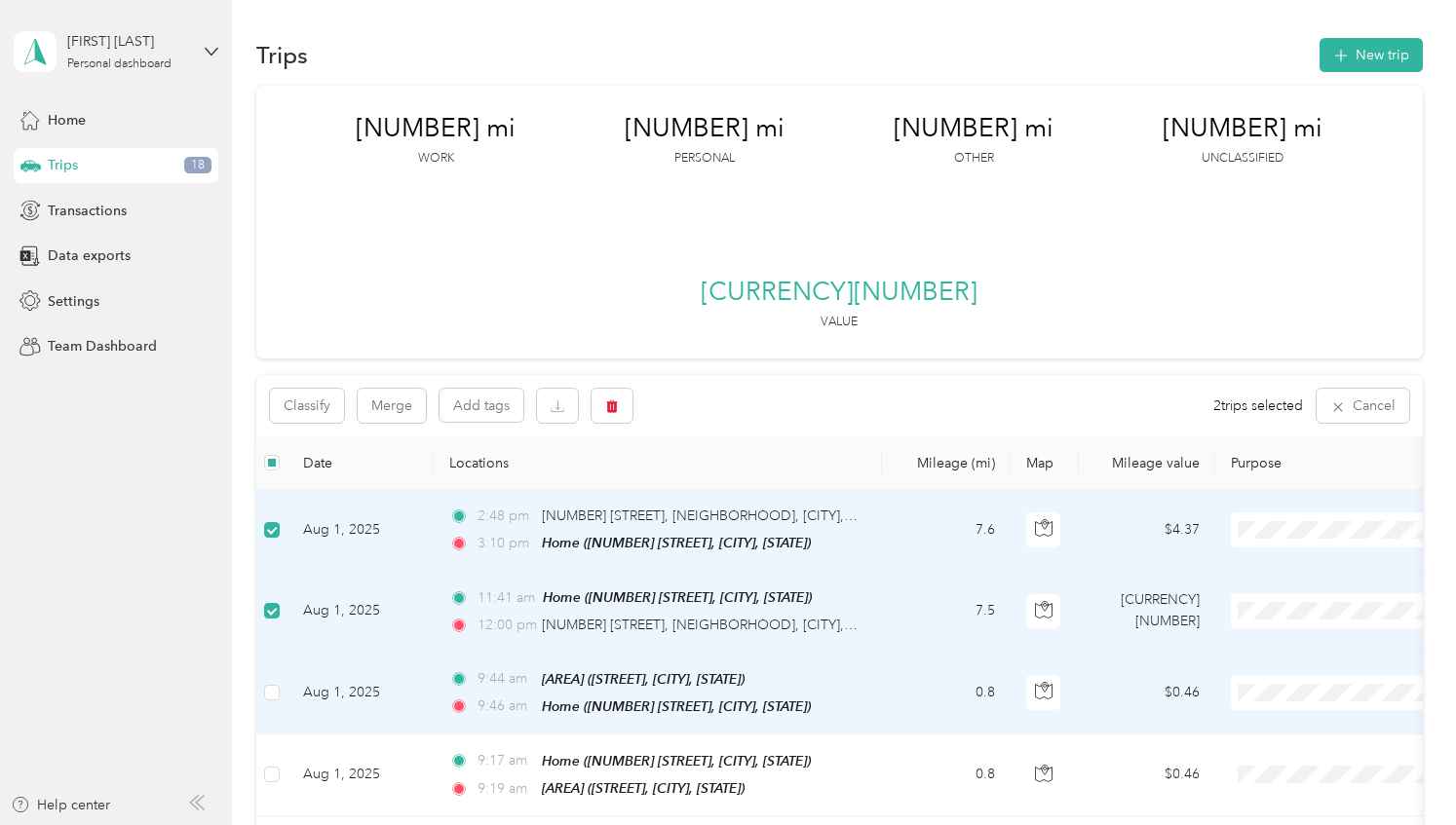 click at bounding box center [272, 694] 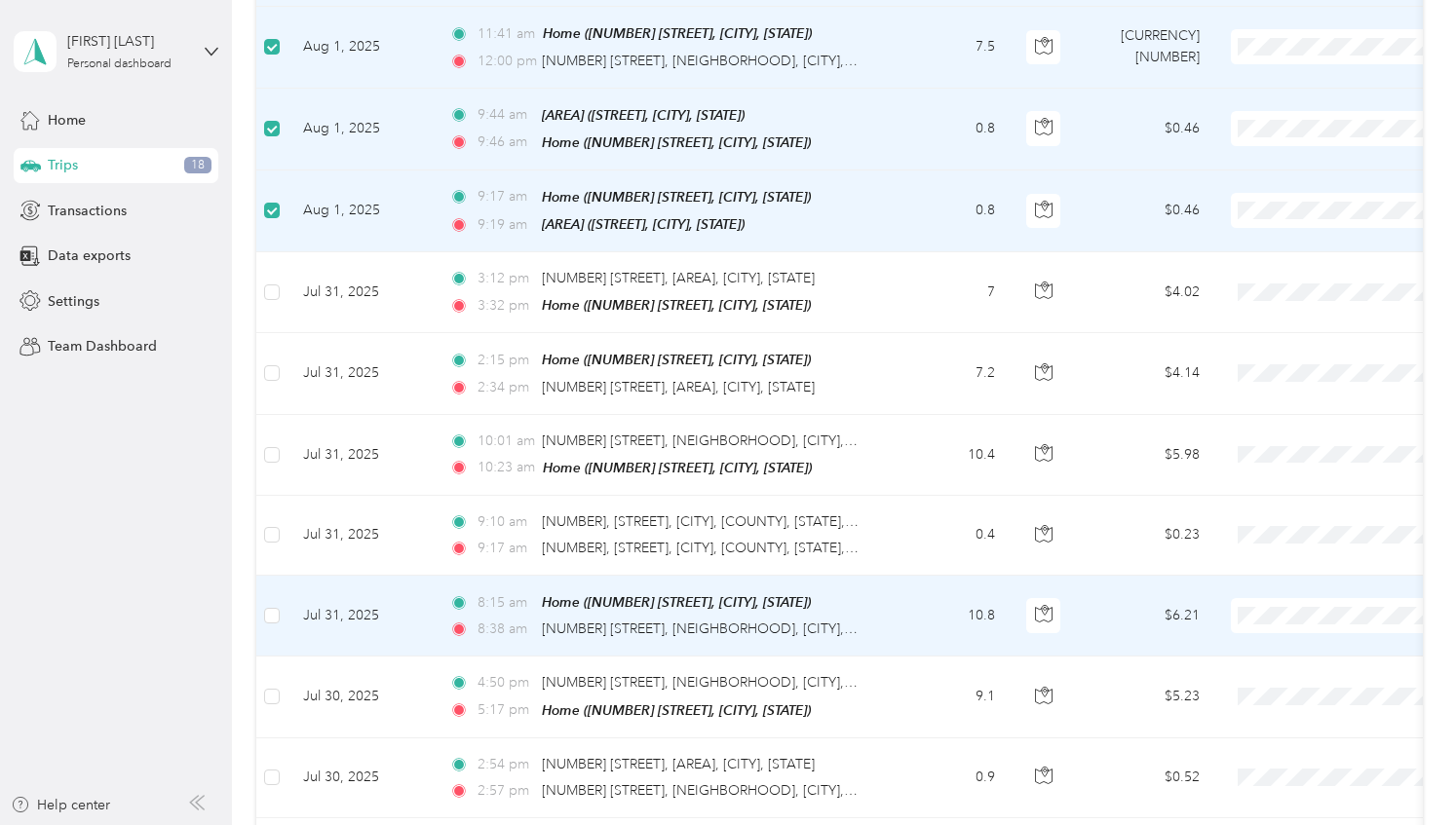 scroll, scrollTop: 573, scrollLeft: 0, axis: vertical 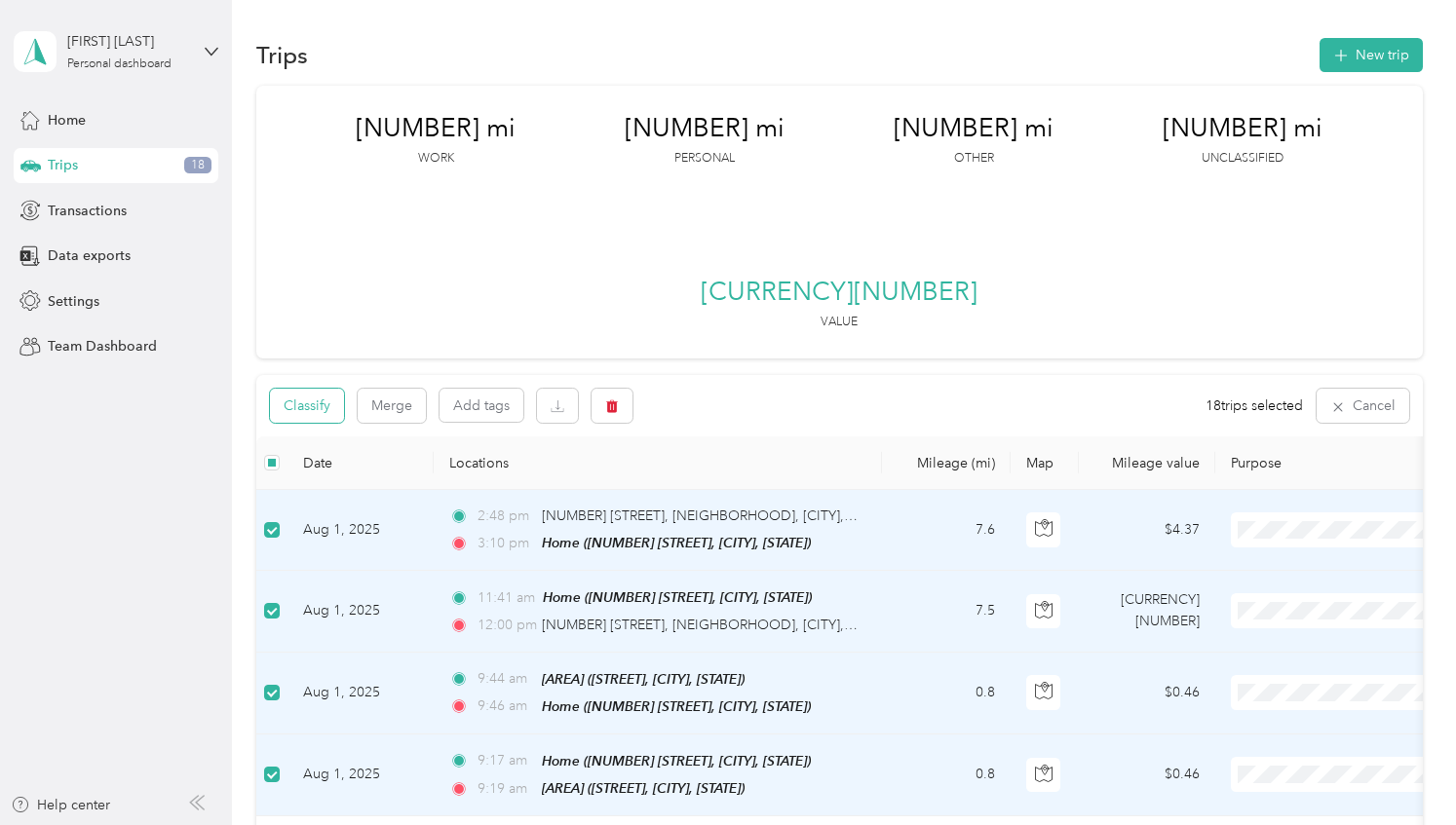 click on "Classify" at bounding box center [307, 405] 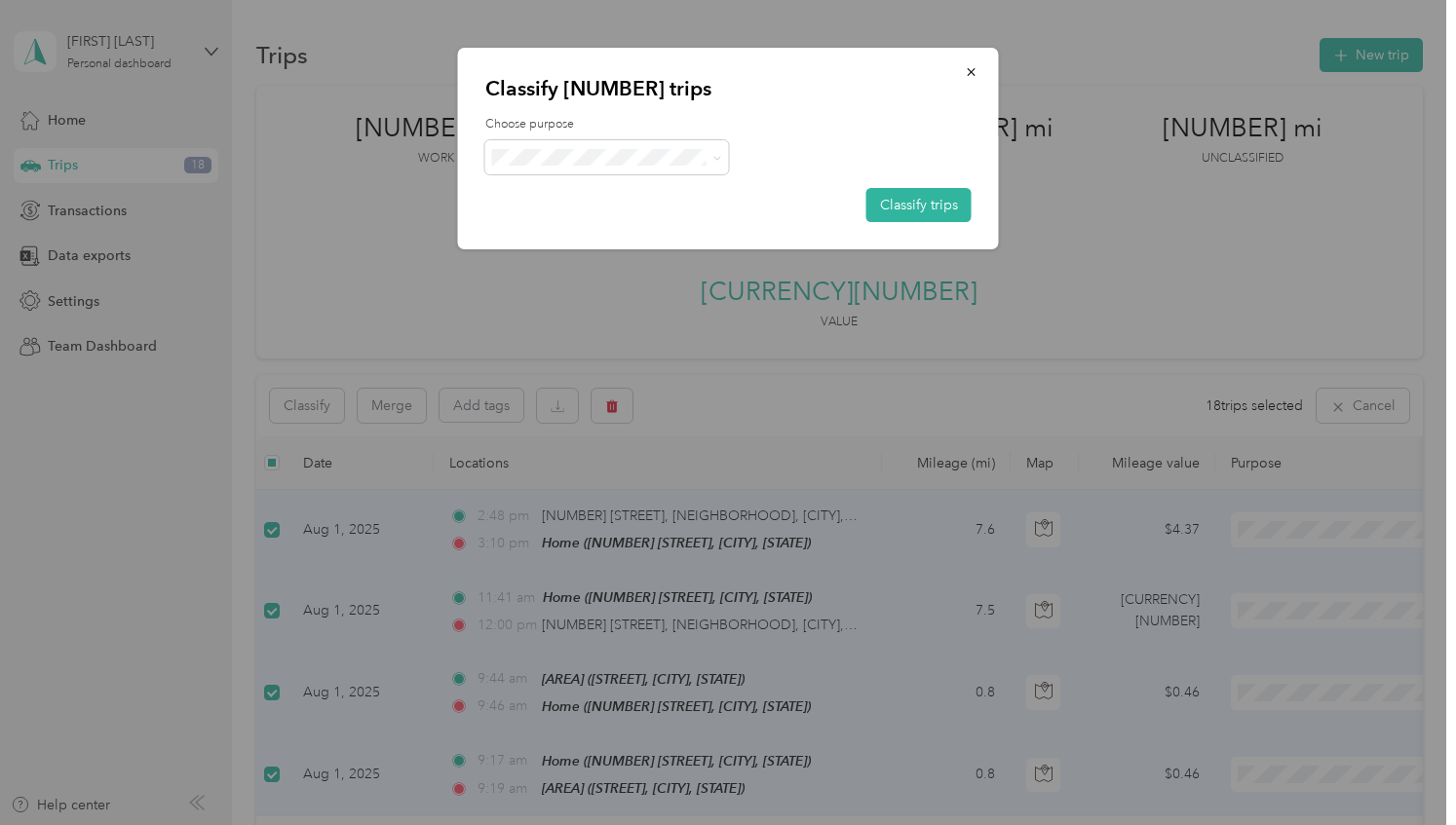 click on "Personal" at bounding box center [624, 227] 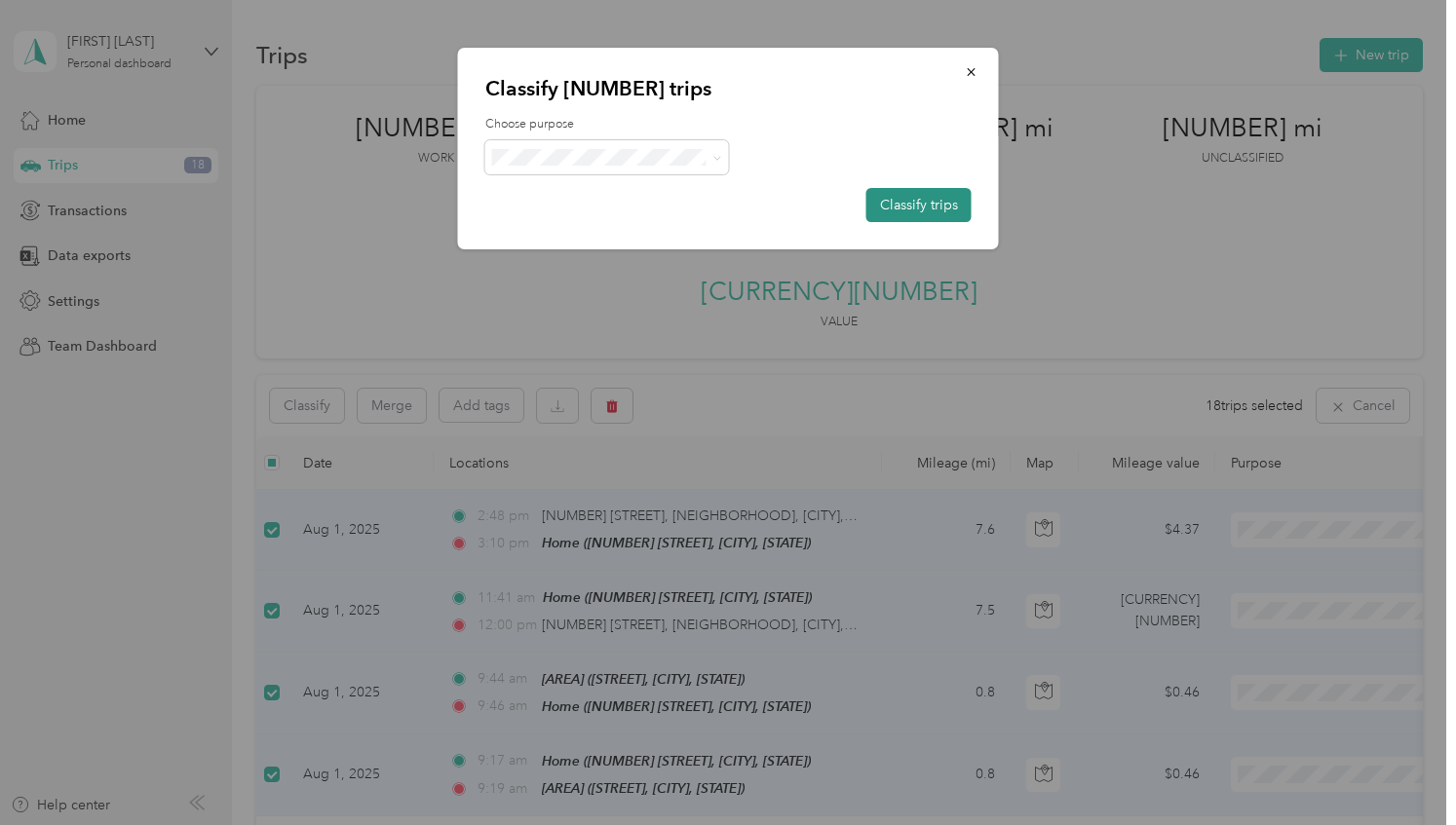 click on "Classify trips" at bounding box center (919, 205) 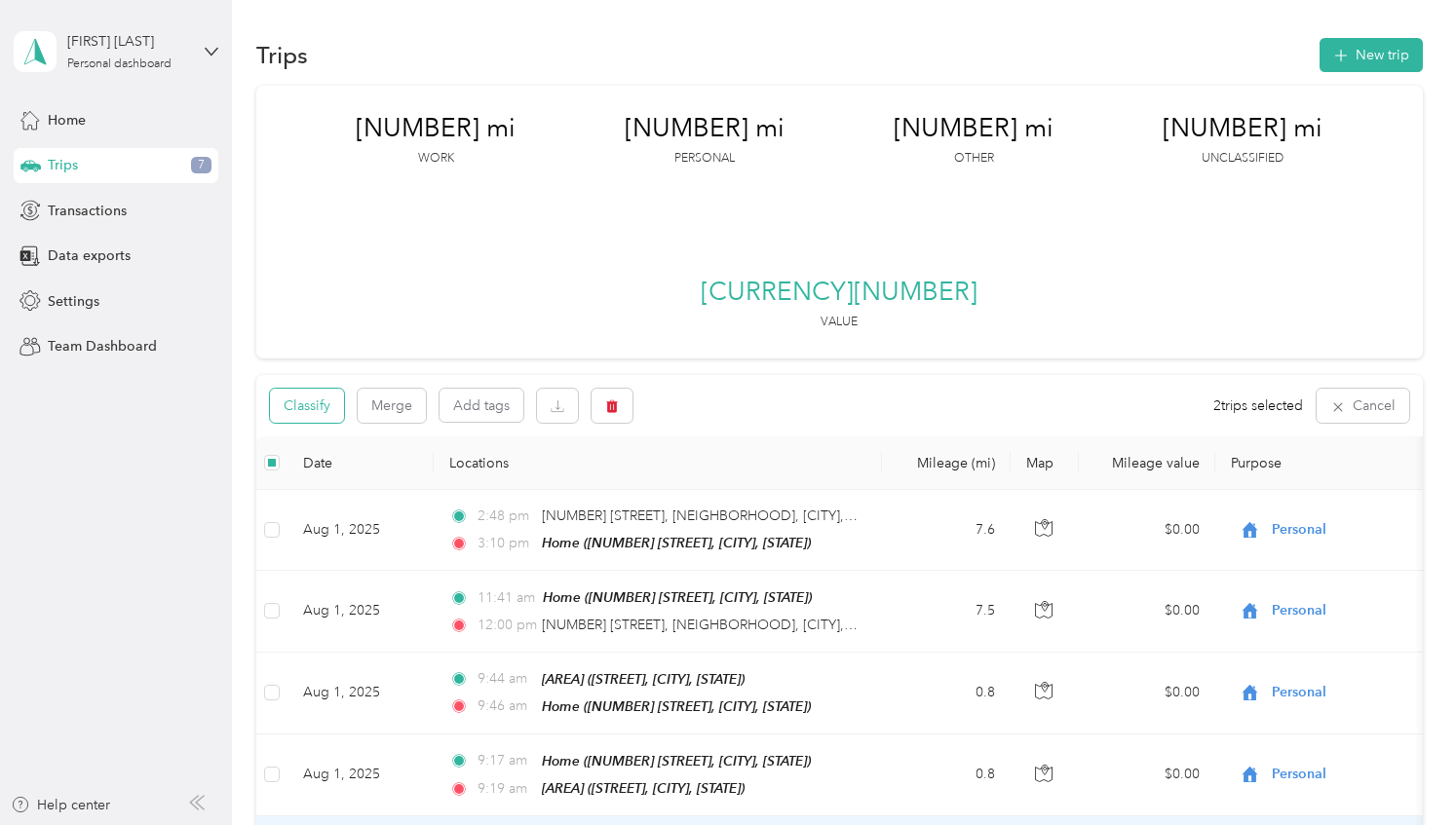 click on "Classify" at bounding box center (307, 405) 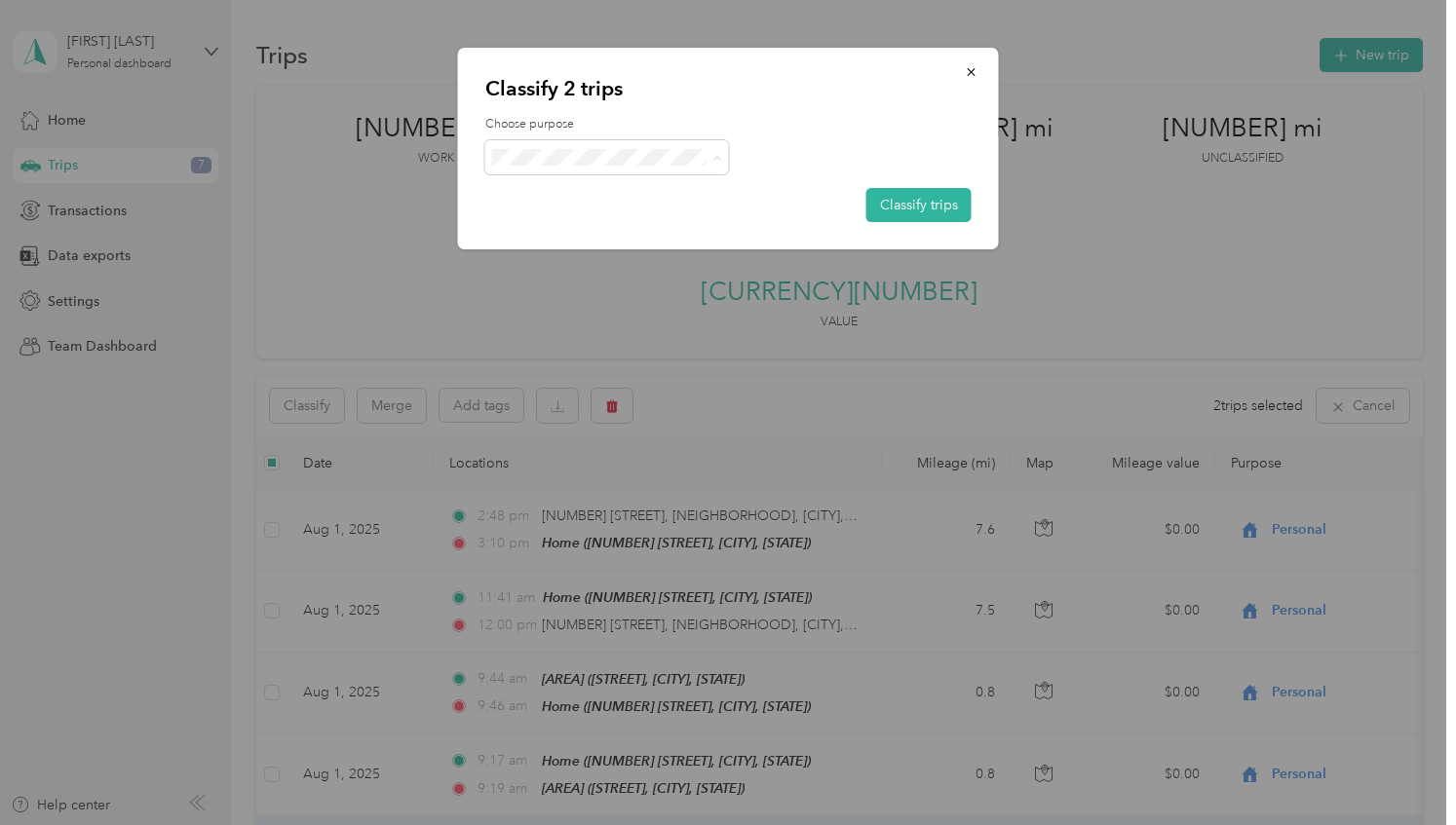 click on "Medical" at bounding box center (624, 363) 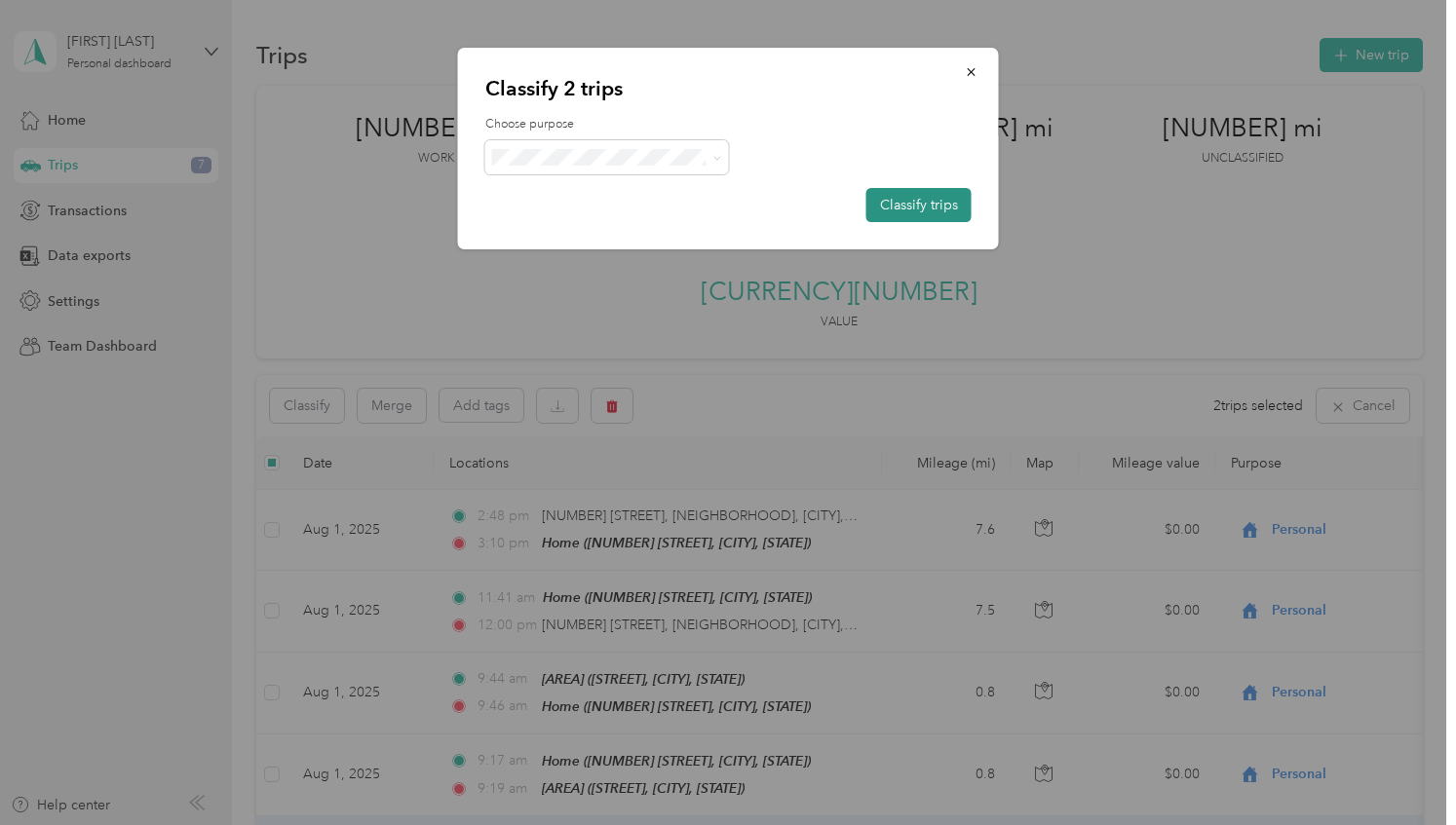 click on "Classify trips" at bounding box center [919, 205] 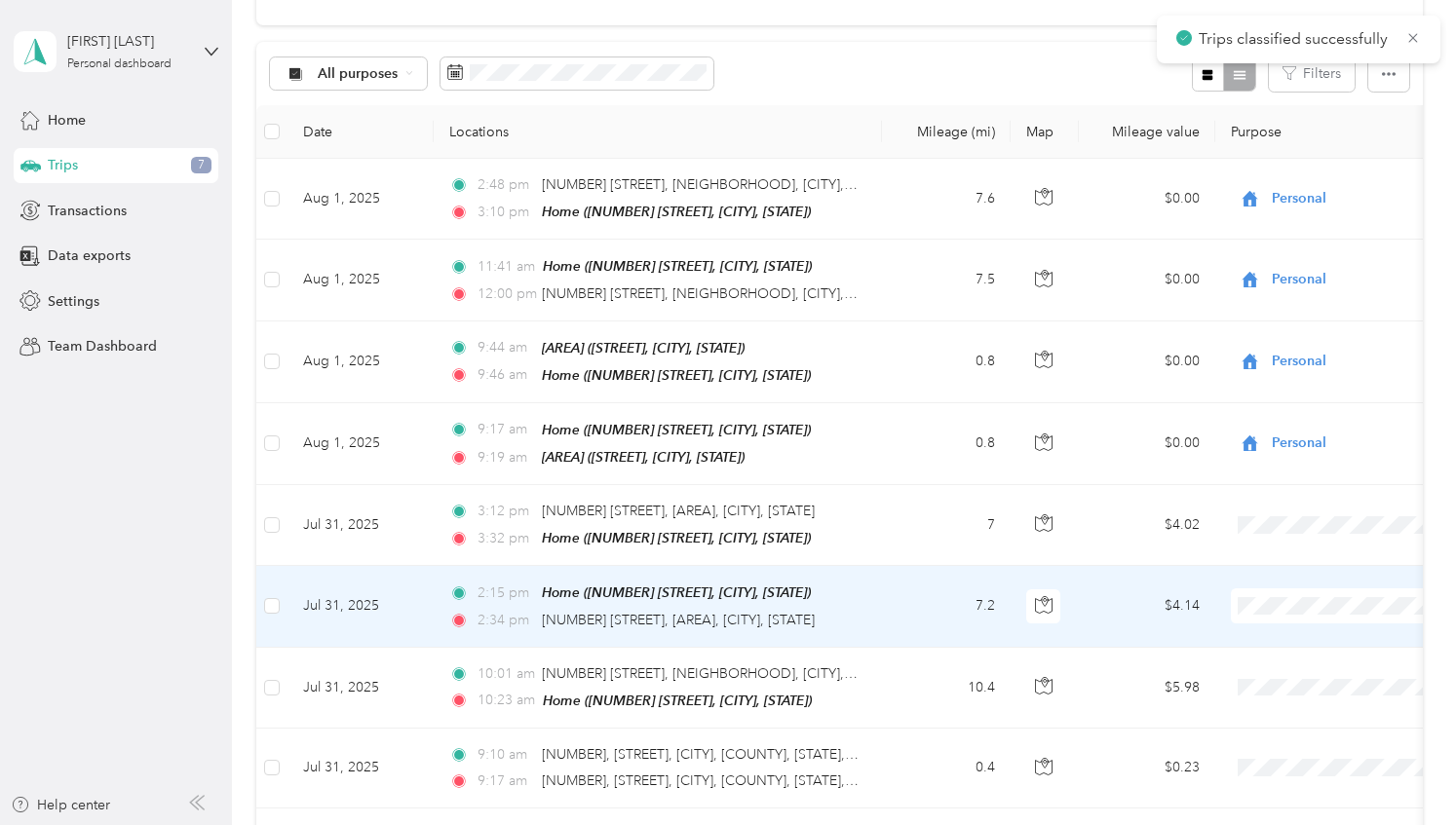 scroll, scrollTop: 337, scrollLeft: 0, axis: vertical 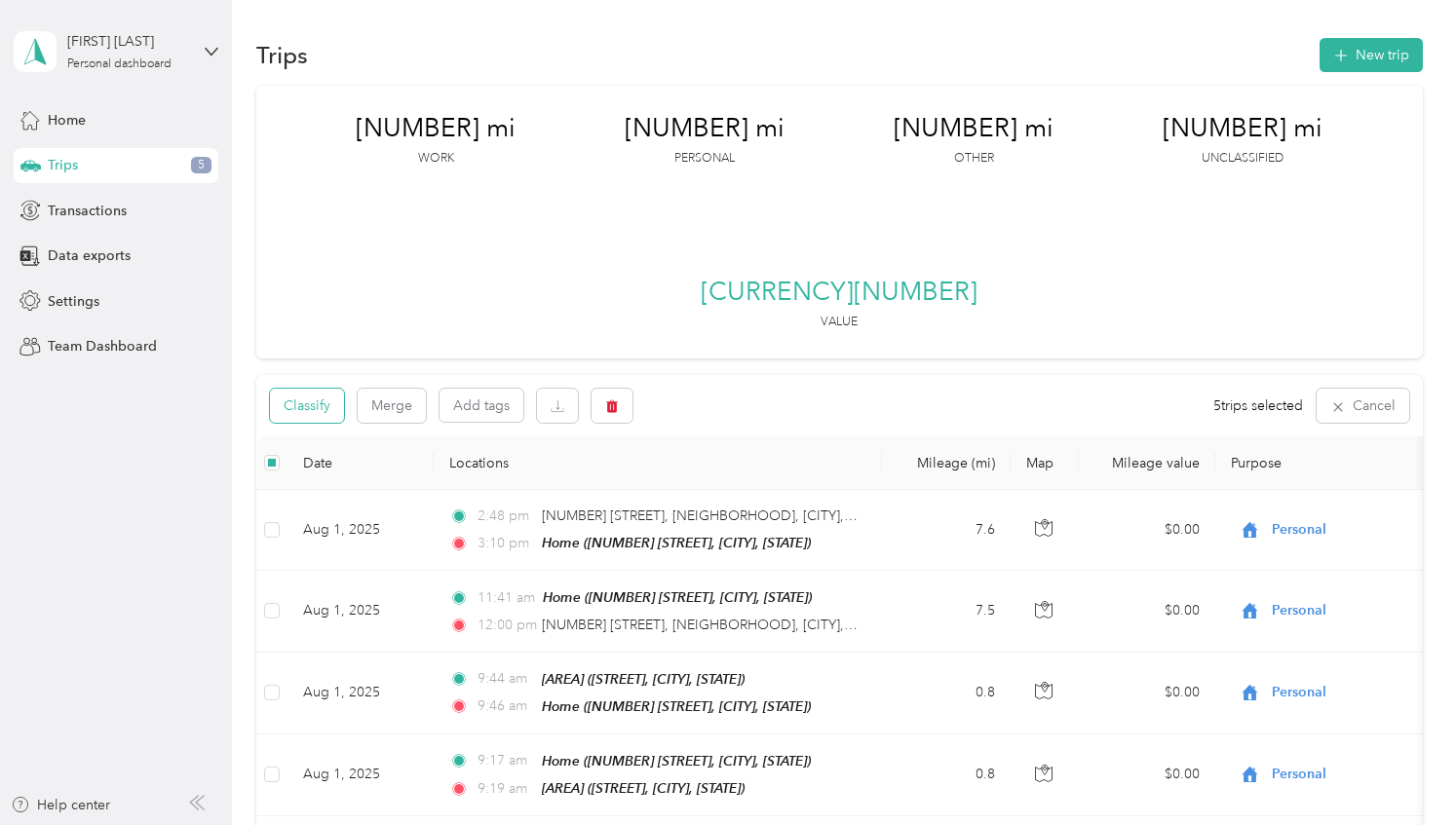 click on "Classify" at bounding box center [307, 405] 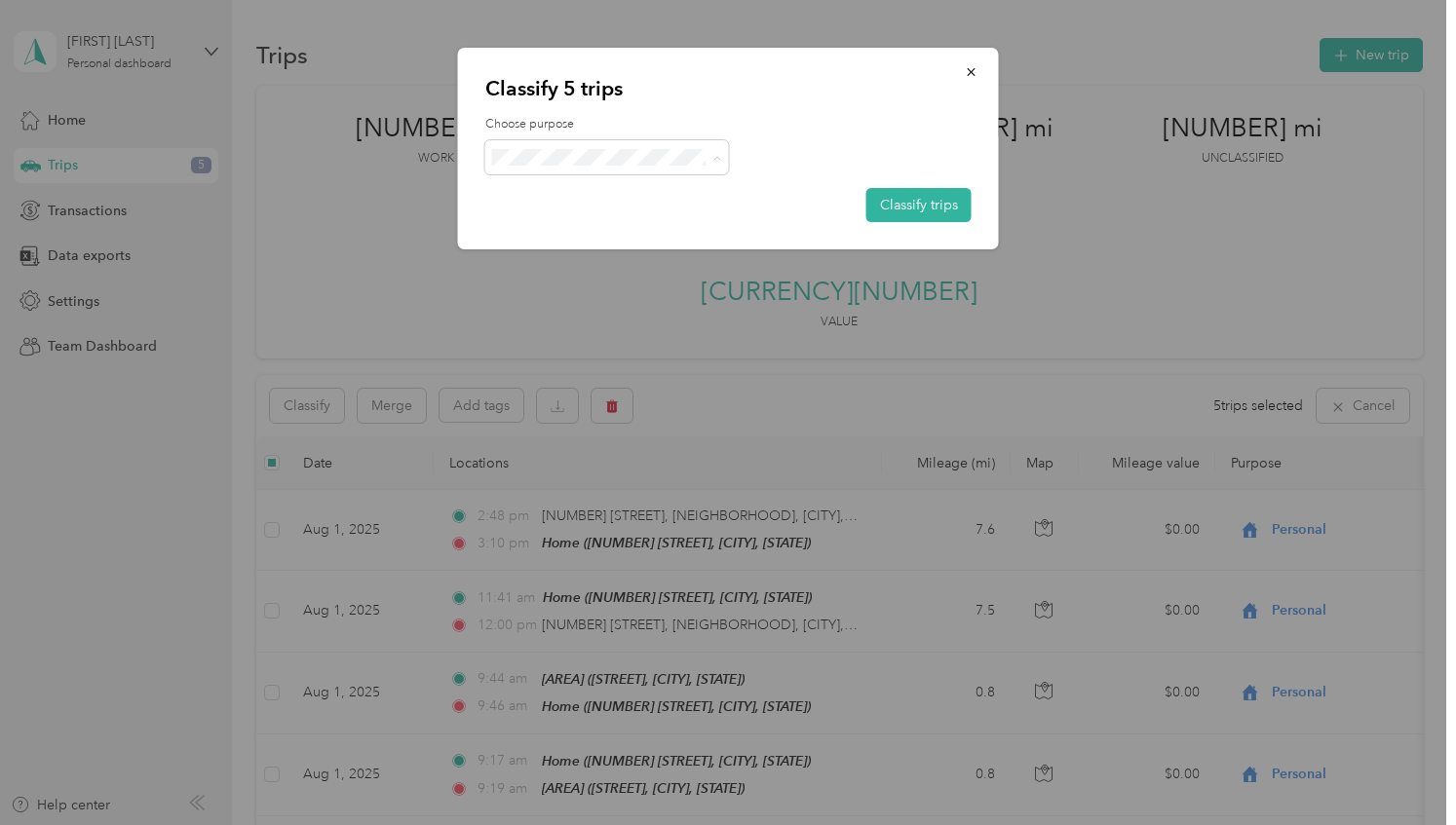 click on "Graphic Design/Theatre" at bounding box center [624, 261] 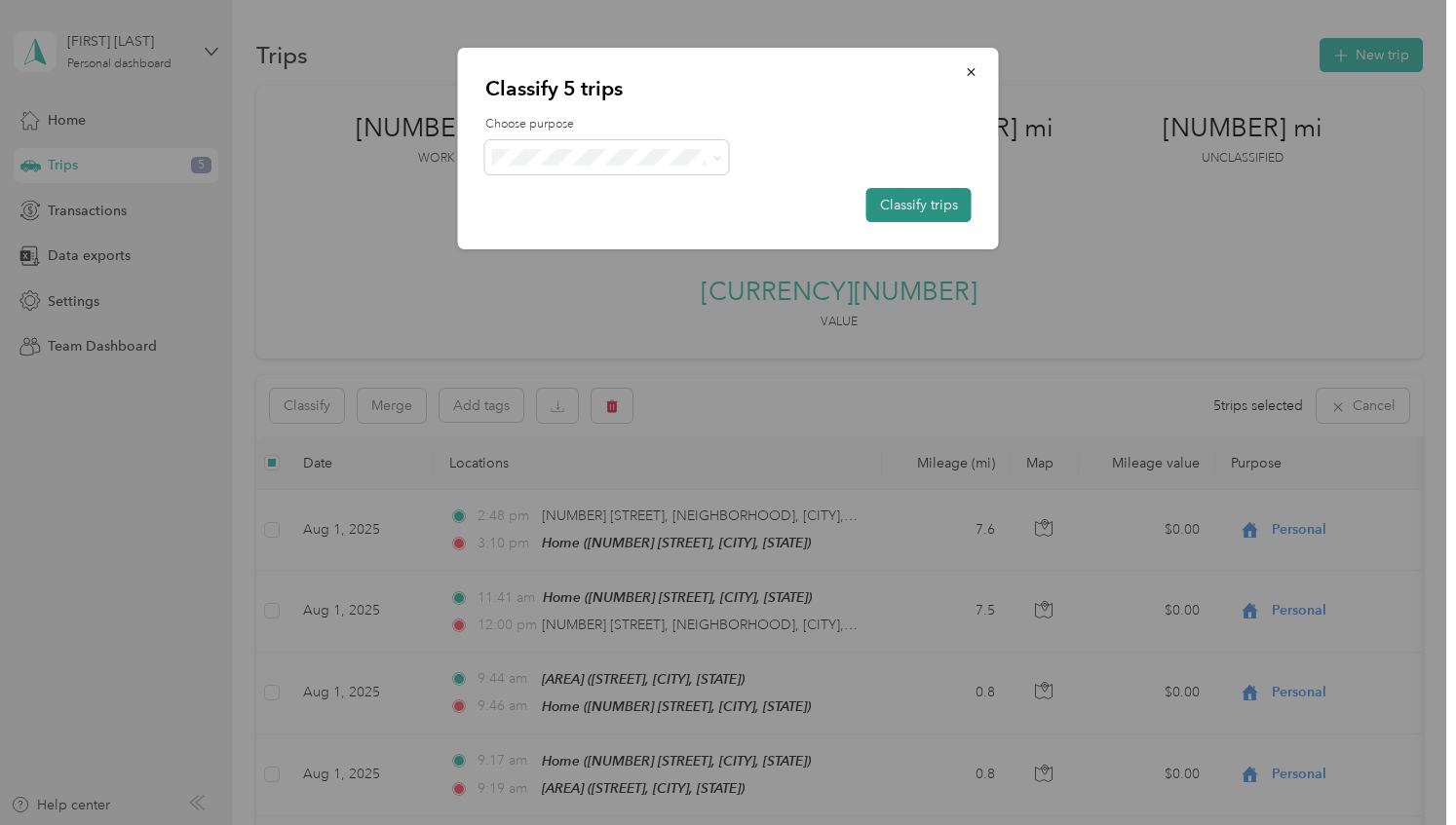 click on "Classify trips" at bounding box center (919, 205) 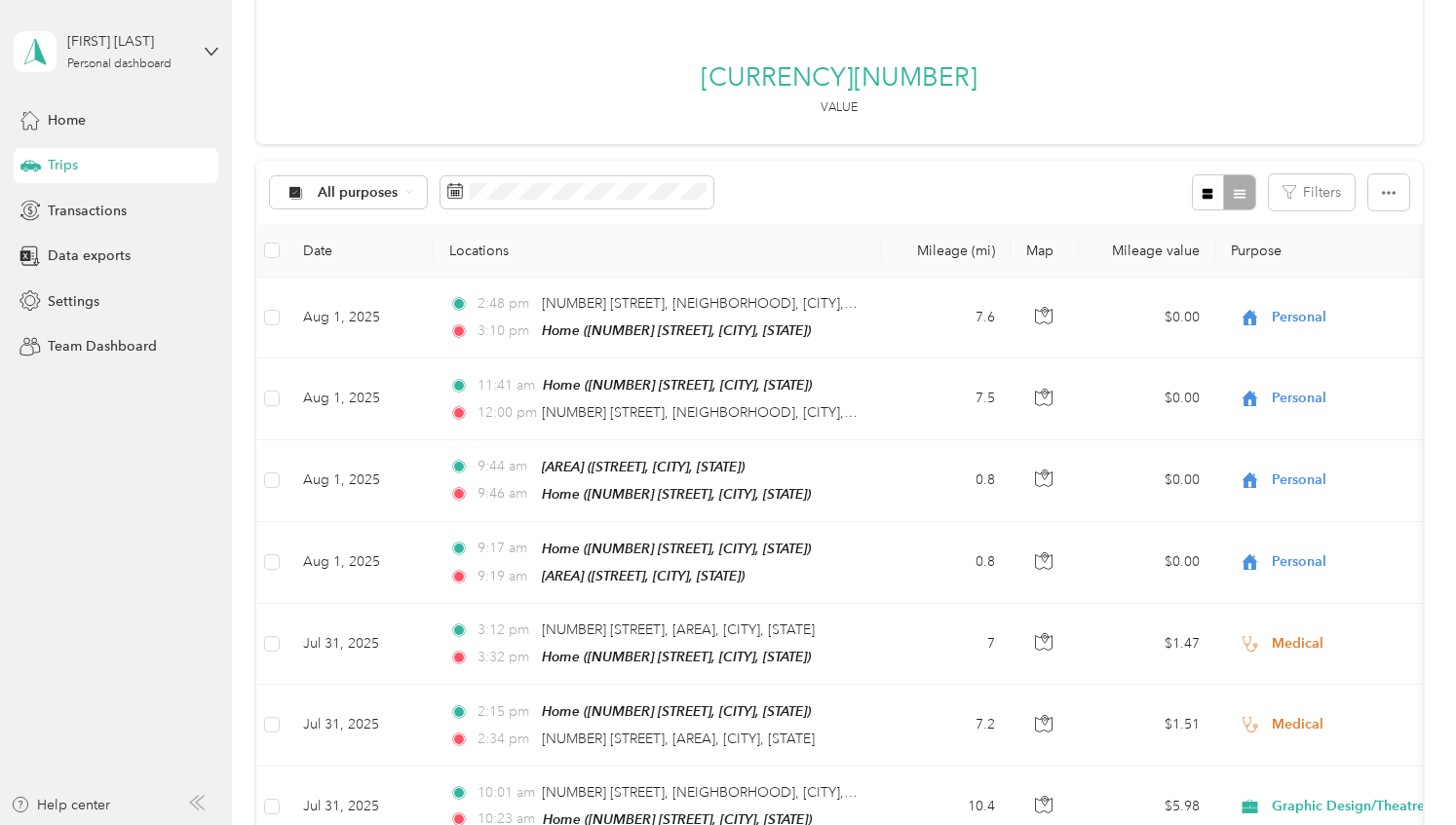 scroll, scrollTop: 187, scrollLeft: 0, axis: vertical 